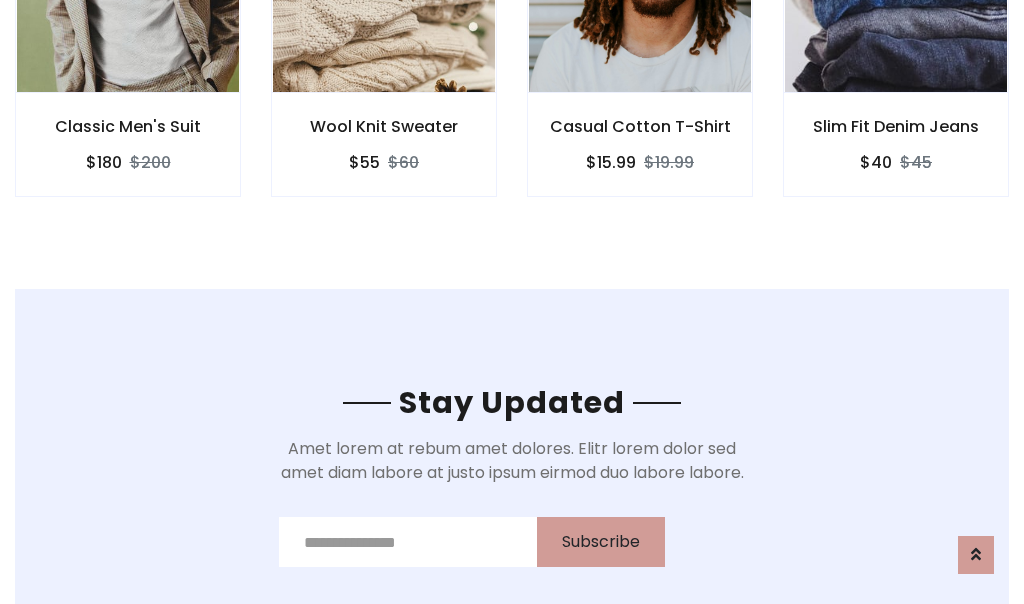 scroll, scrollTop: 3012, scrollLeft: 0, axis: vertical 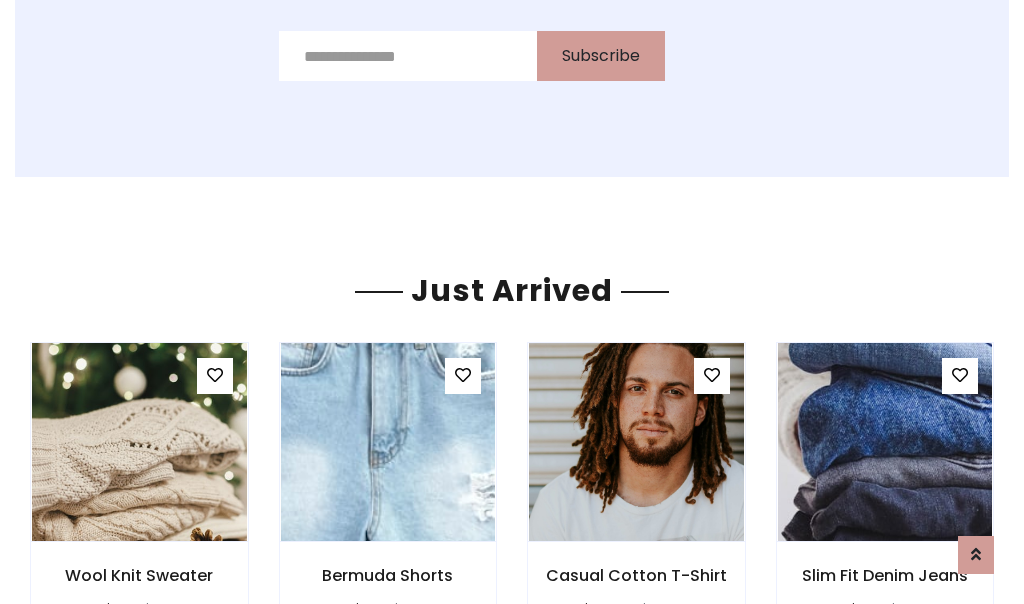 click on "Casual Cotton T-Shirt
$15.99
$19.99" at bounding box center [640, -428] 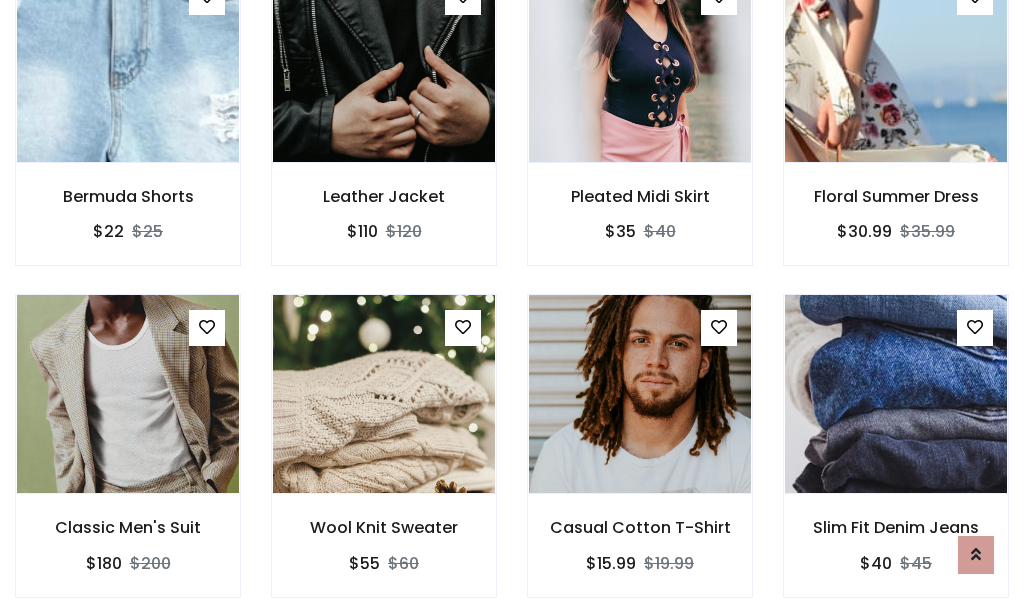 click on "Casual Cotton T-Shirt
$15.99
$19.99" at bounding box center [640, 459] 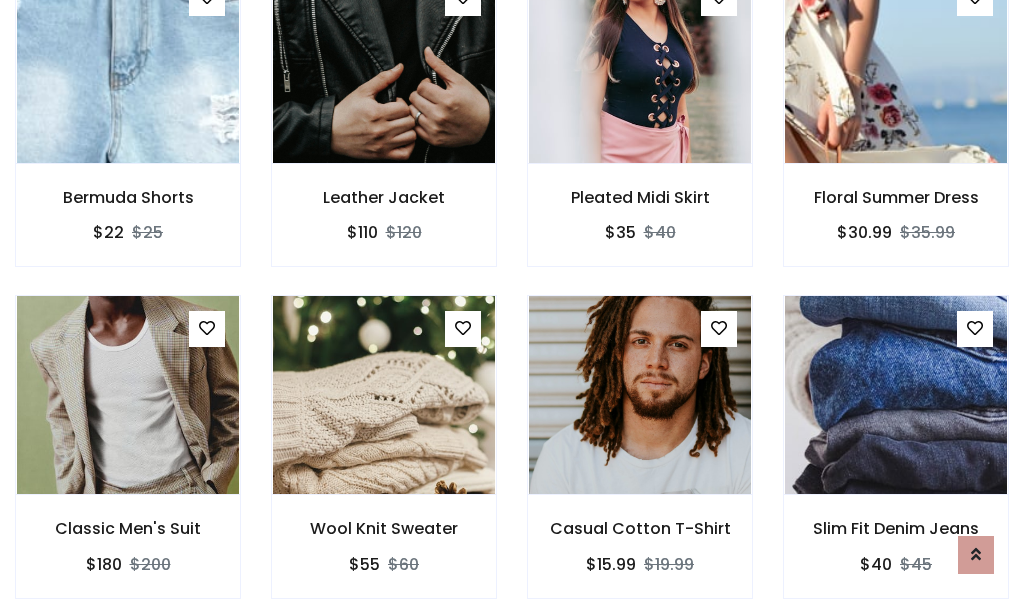 click on "Casual Cotton T-Shirt
$15.99
$19.99" at bounding box center (640, 460) 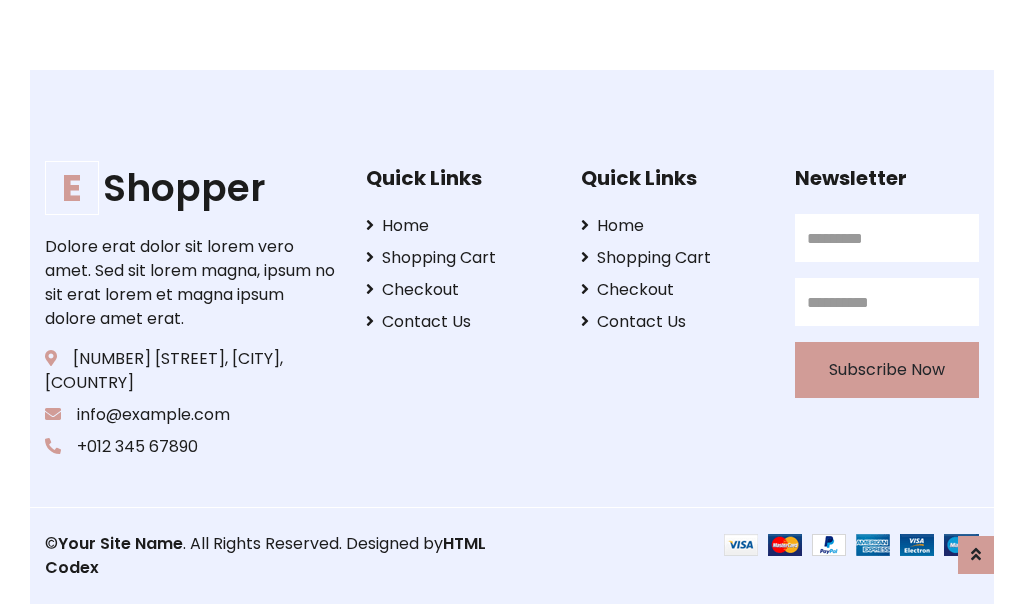 scroll, scrollTop: 3807, scrollLeft: 0, axis: vertical 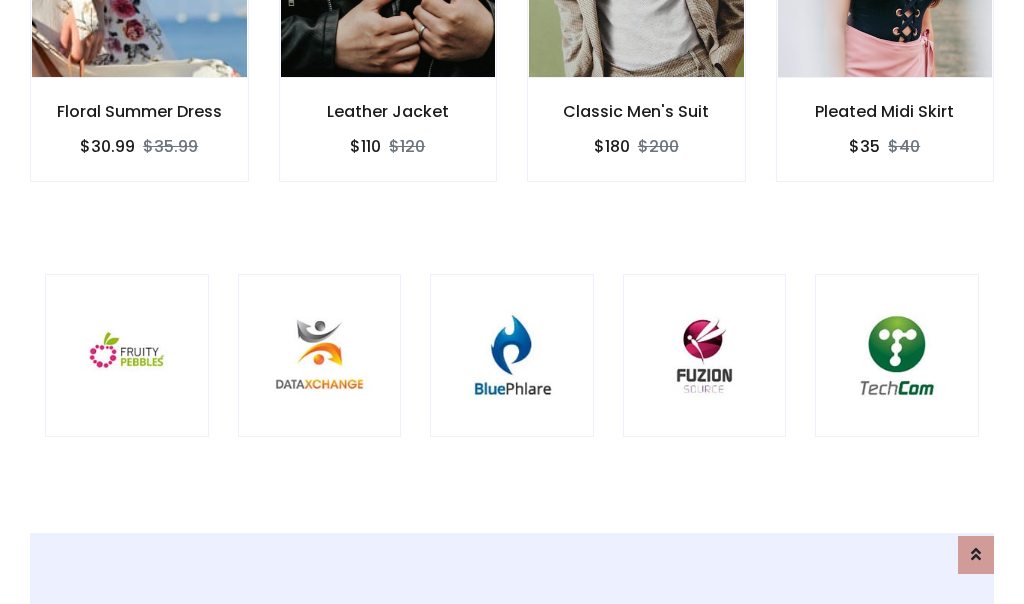 click at bounding box center [512, 356] 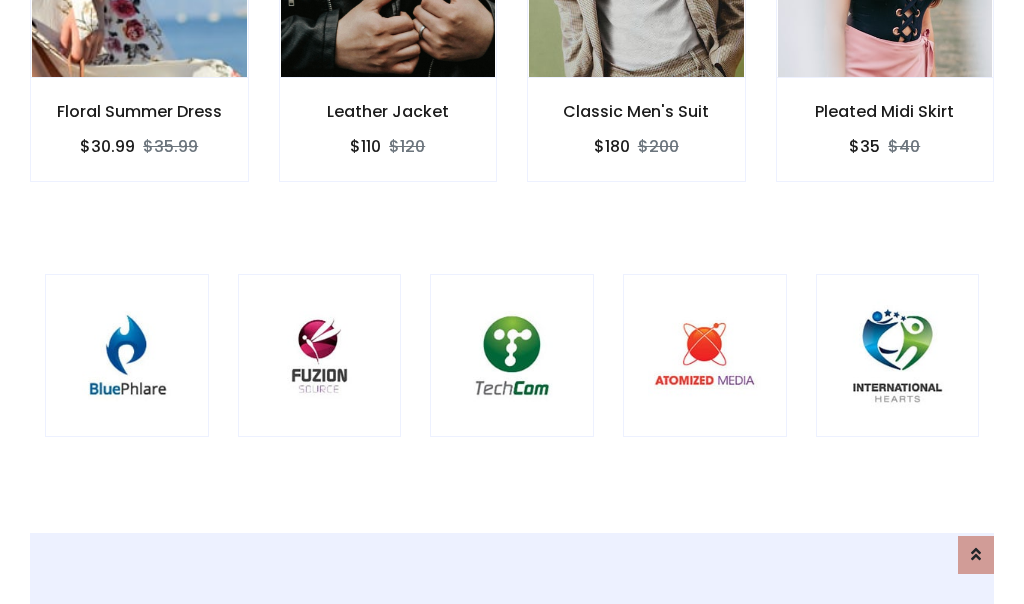 click at bounding box center (512, 356) 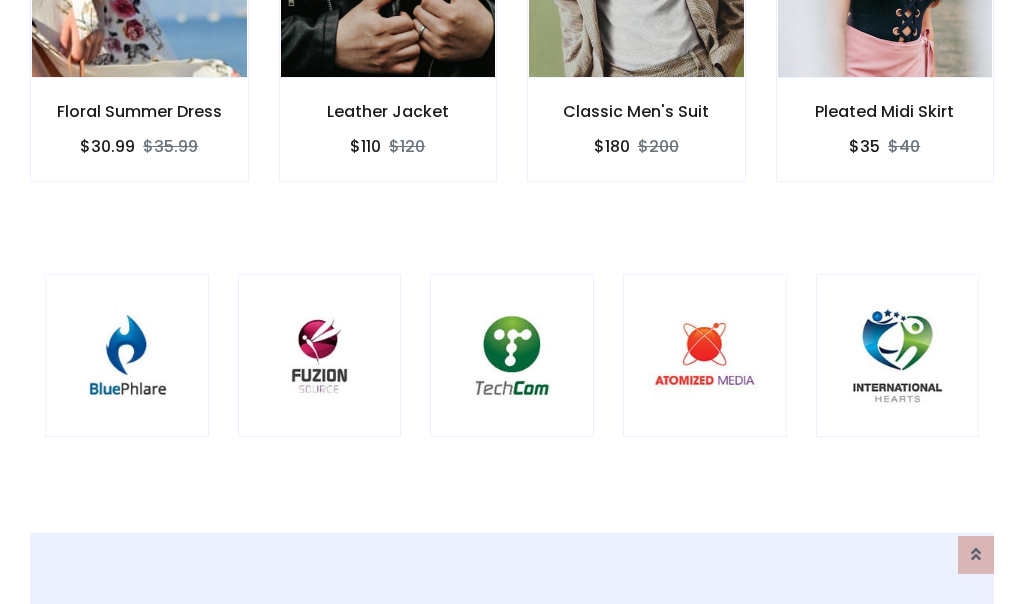 scroll, scrollTop: 0, scrollLeft: 0, axis: both 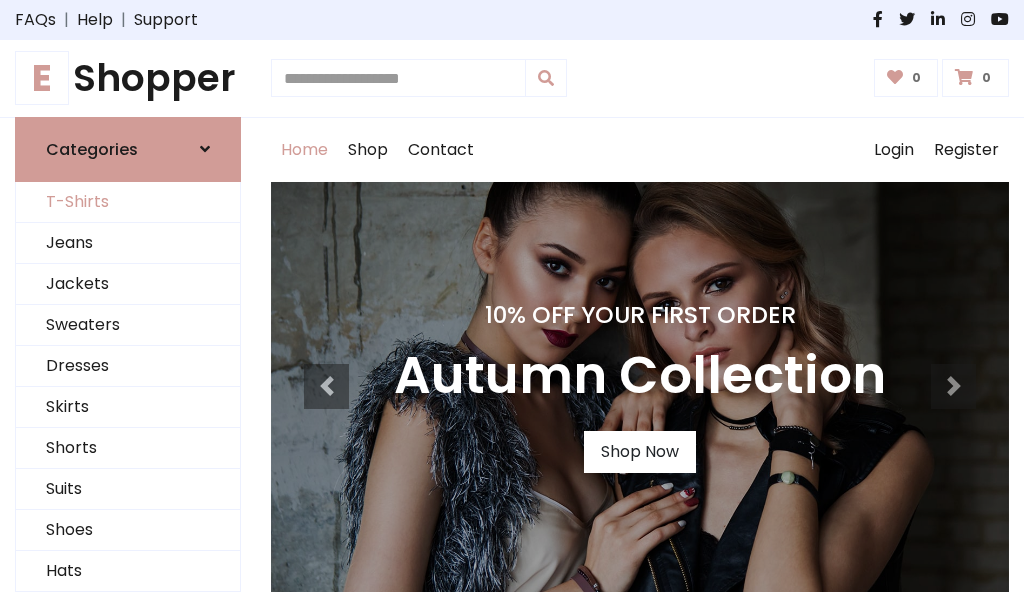 click on "T-Shirts" at bounding box center [128, 202] 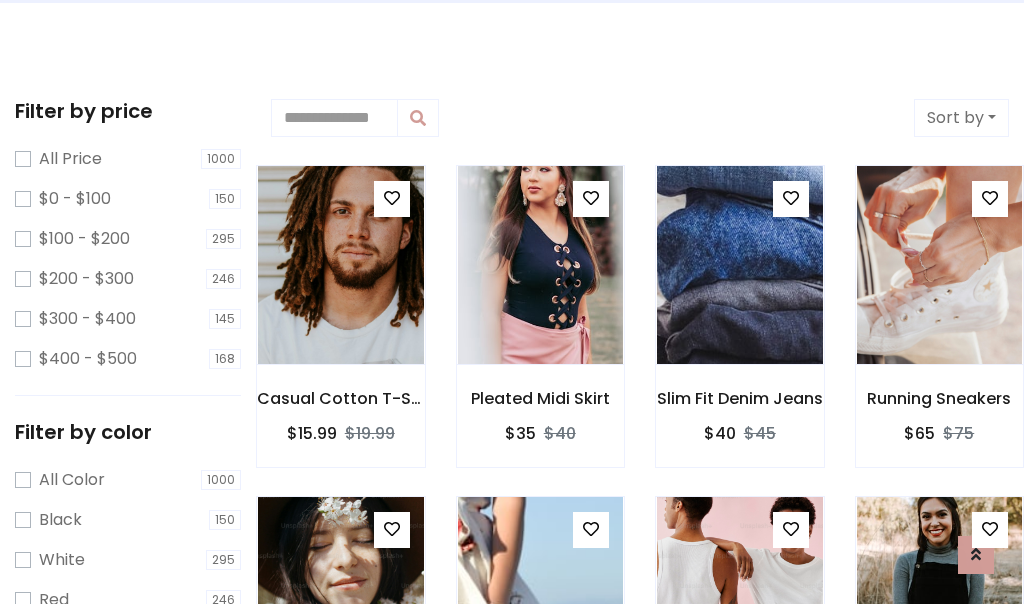 scroll, scrollTop: 0, scrollLeft: 0, axis: both 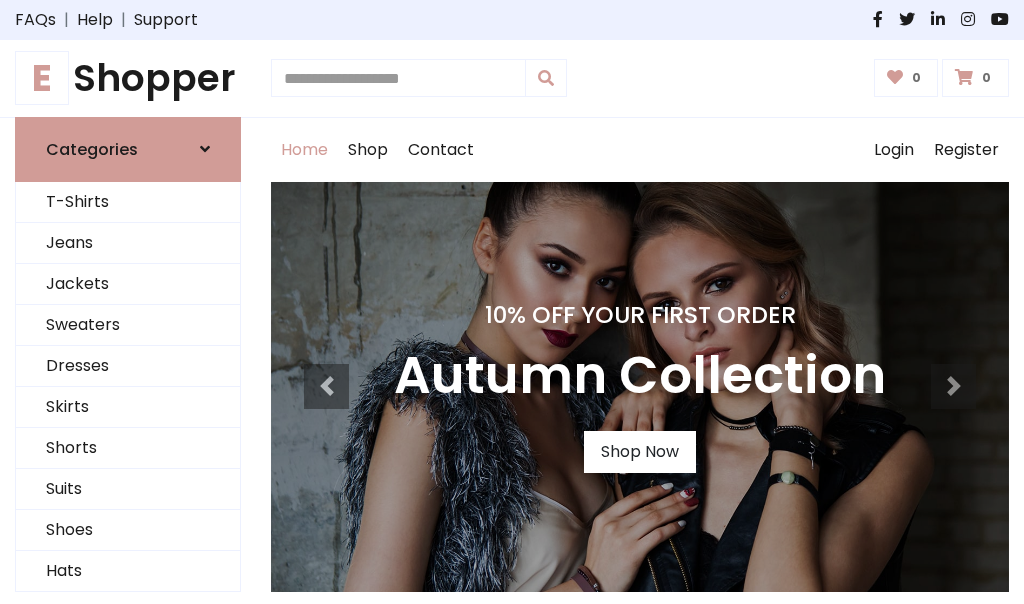 click on "E Shopper" at bounding box center (128, 78) 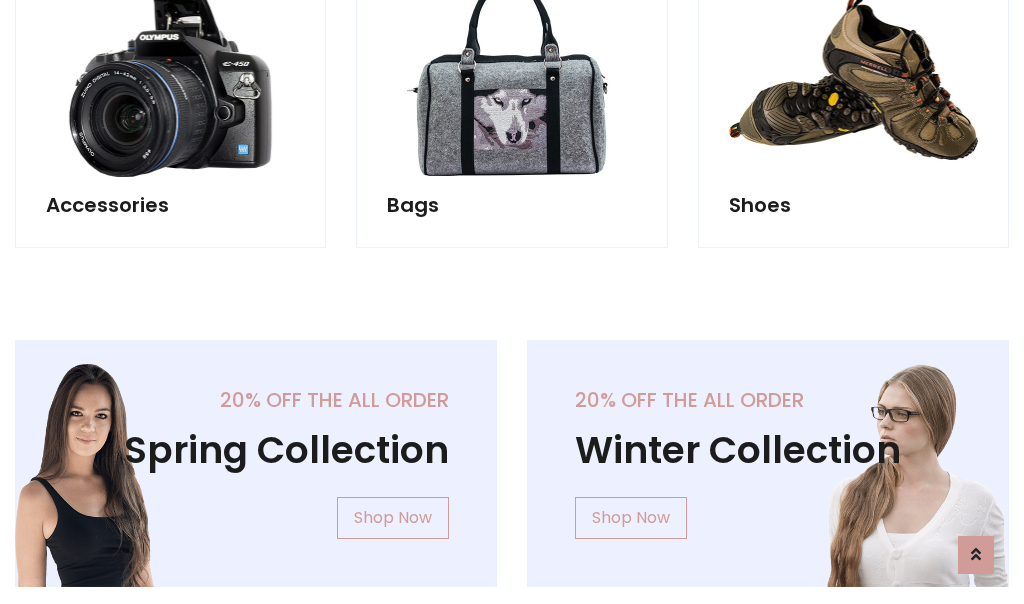 scroll, scrollTop: 1943, scrollLeft: 0, axis: vertical 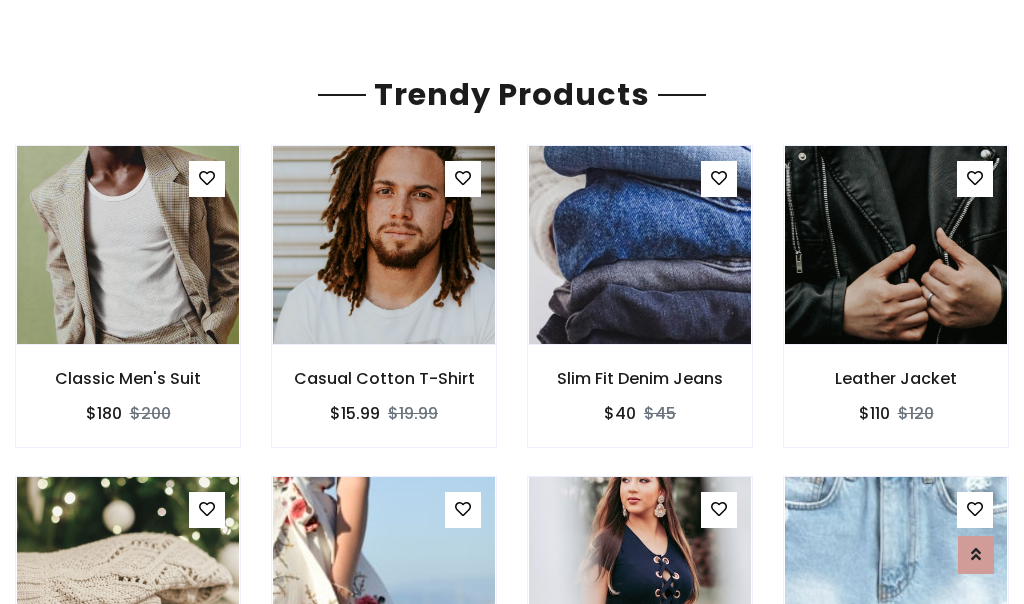 click on "Shop" at bounding box center (368, -1793) 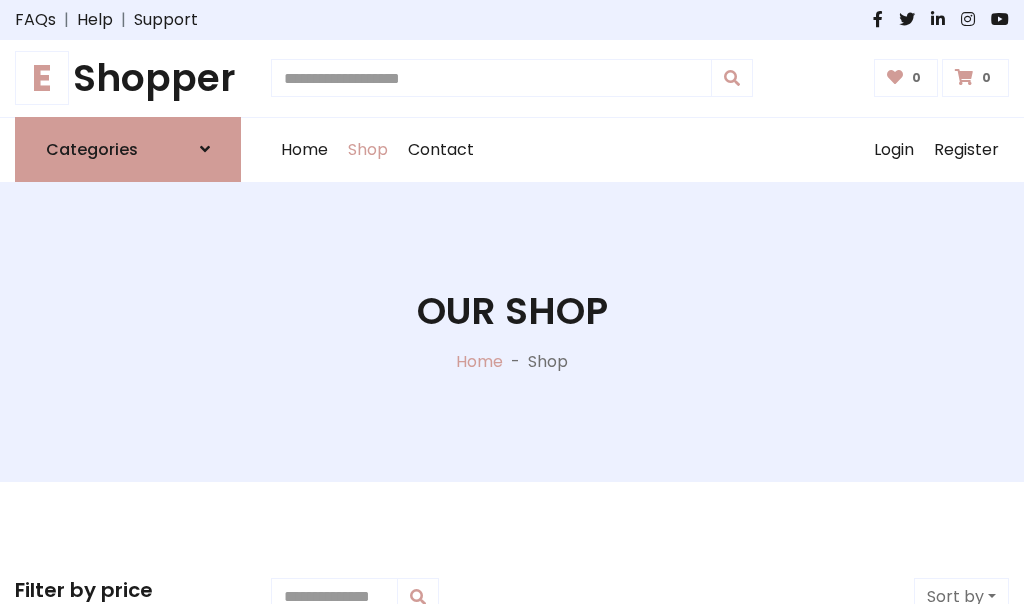scroll, scrollTop: 0, scrollLeft: 0, axis: both 